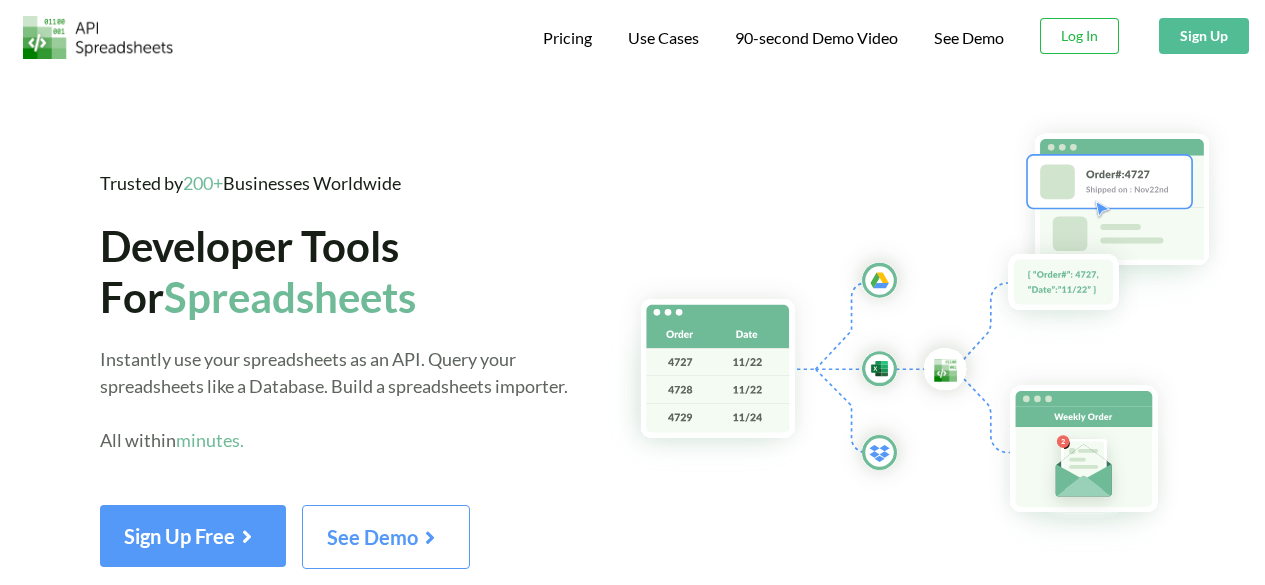 scroll, scrollTop: 0, scrollLeft: 0, axis: both 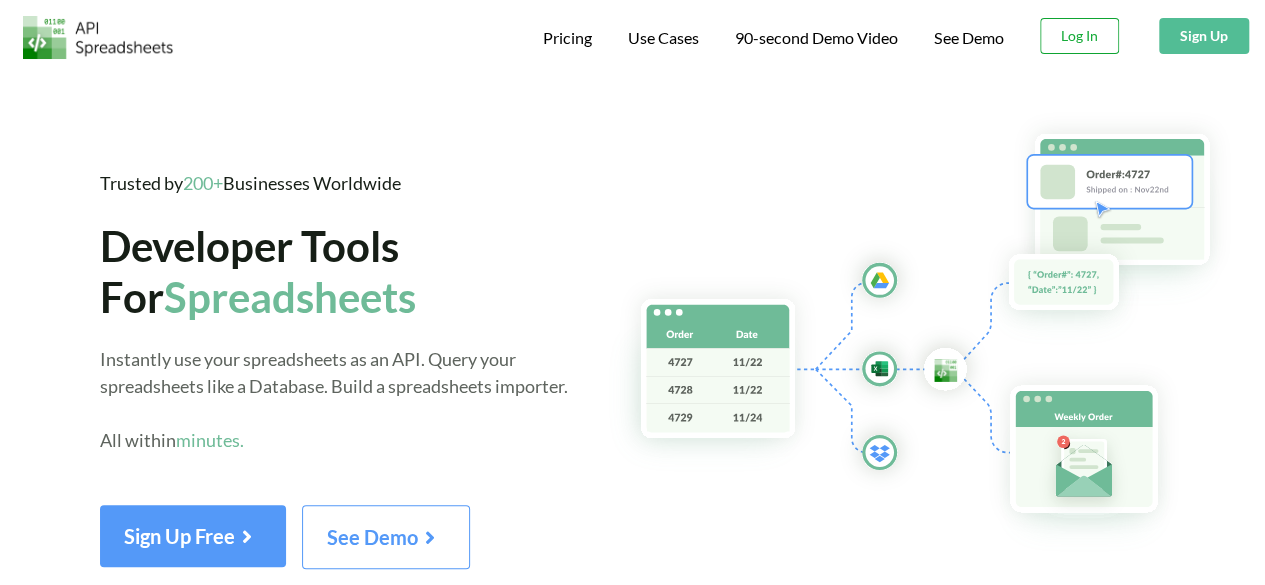 click on "Log In" at bounding box center [1079, 36] 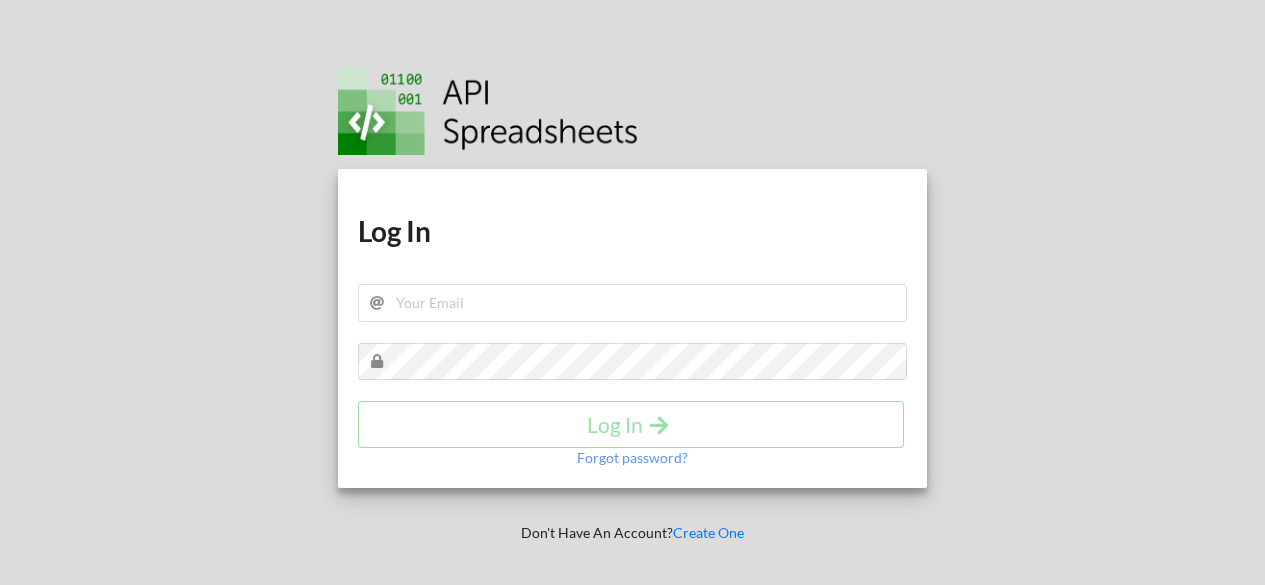 scroll, scrollTop: 0, scrollLeft: 0, axis: both 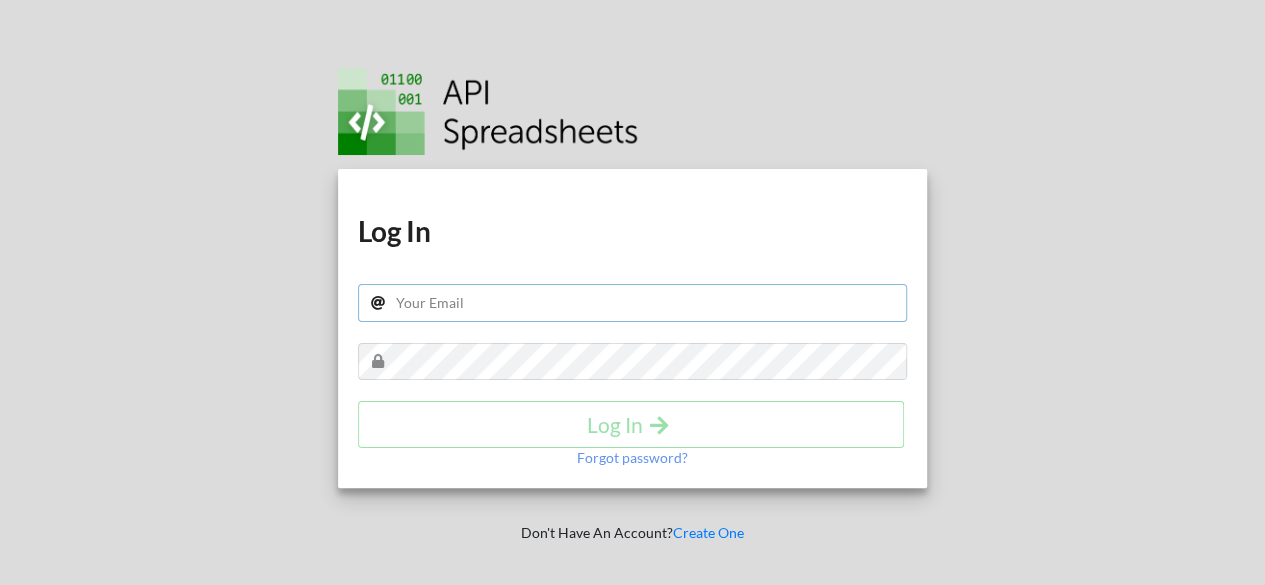 click at bounding box center [633, 303] 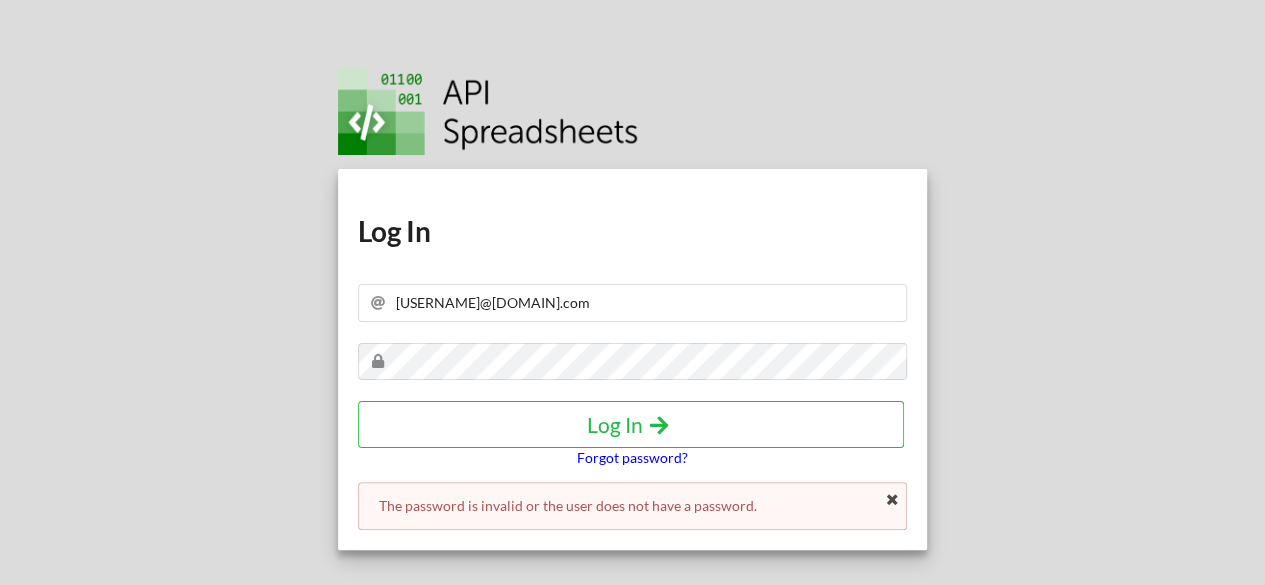 click on "Forgot password?" at bounding box center (632, 458) 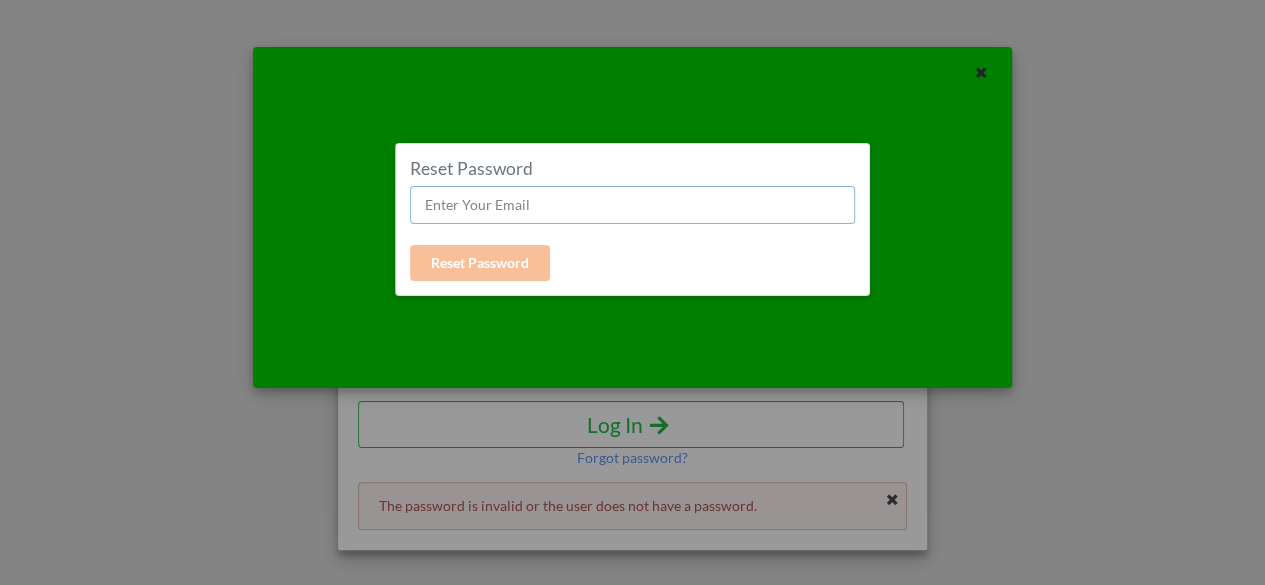 click at bounding box center (632, 205) 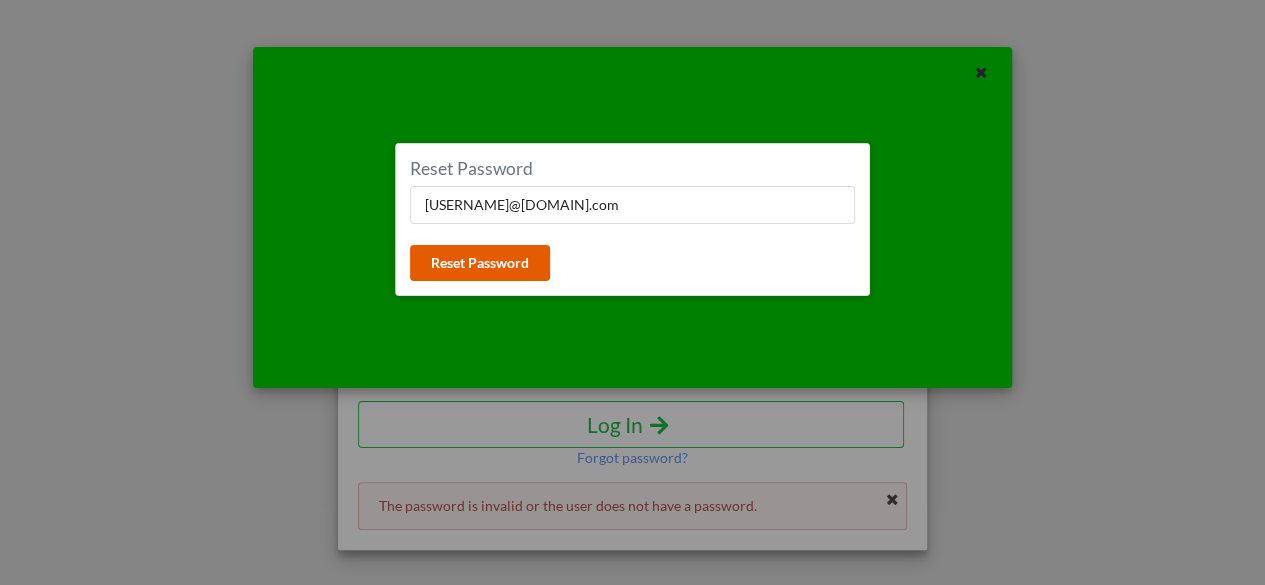 click on "Reset Password" at bounding box center [480, 263] 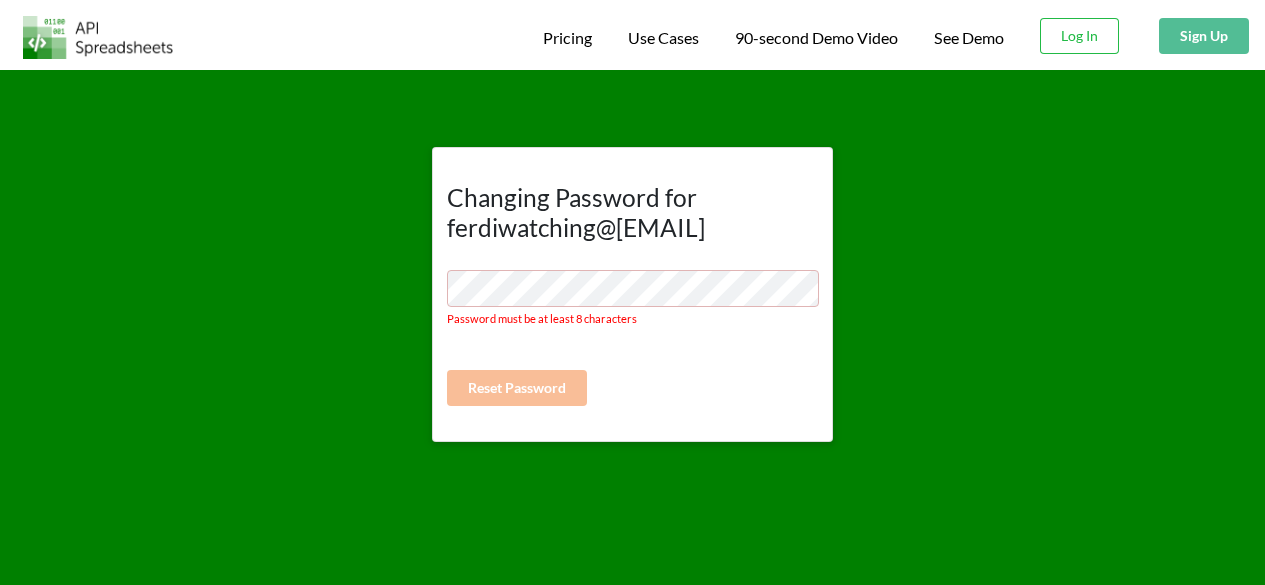 scroll, scrollTop: 0, scrollLeft: 0, axis: both 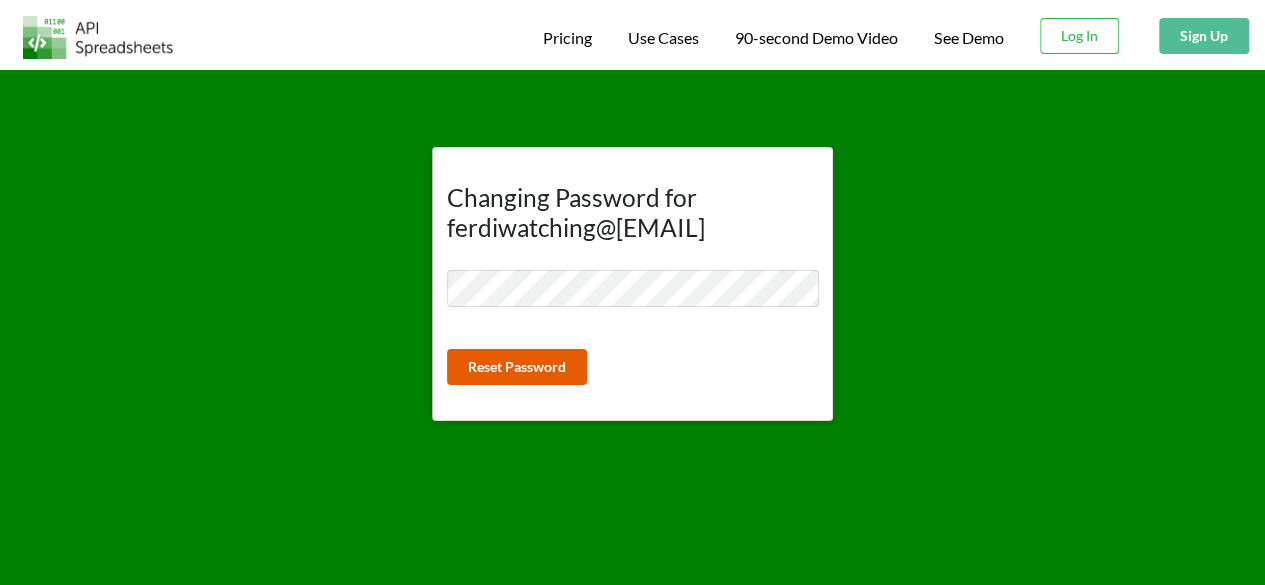 type 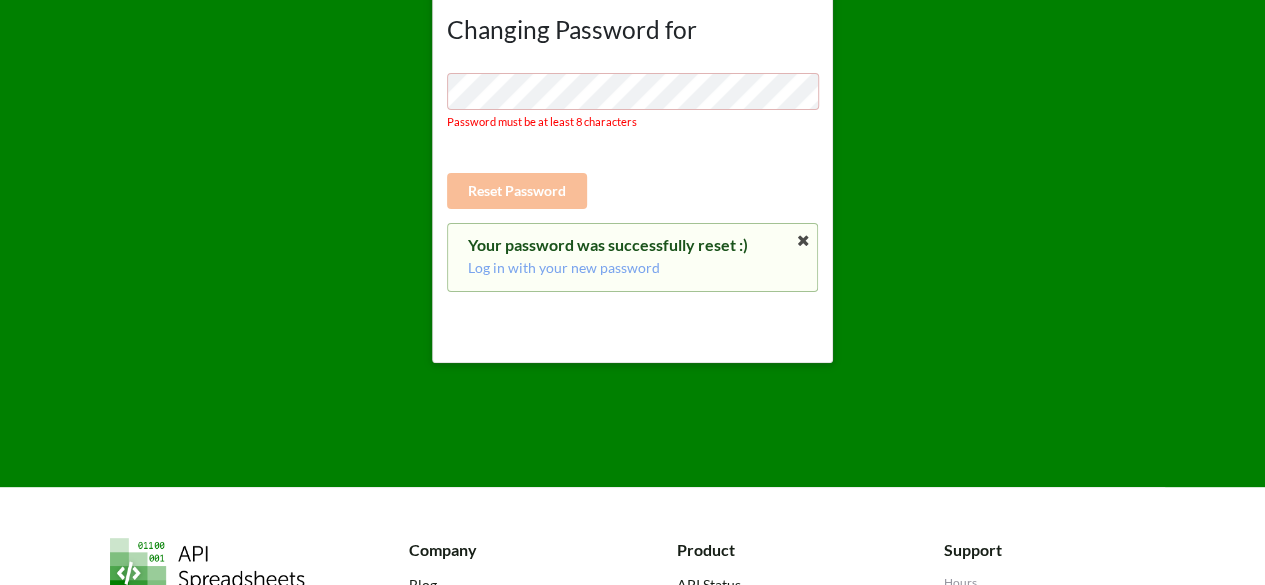 scroll, scrollTop: 200, scrollLeft: 0, axis: vertical 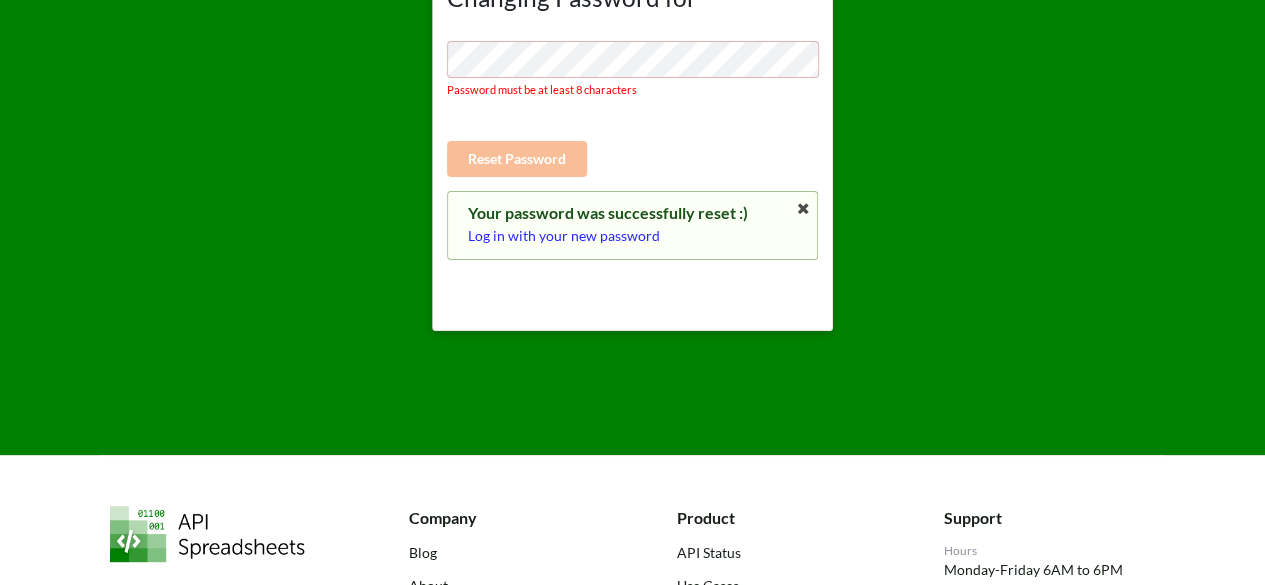 click on "Log in with your new password" at bounding box center (633, 236) 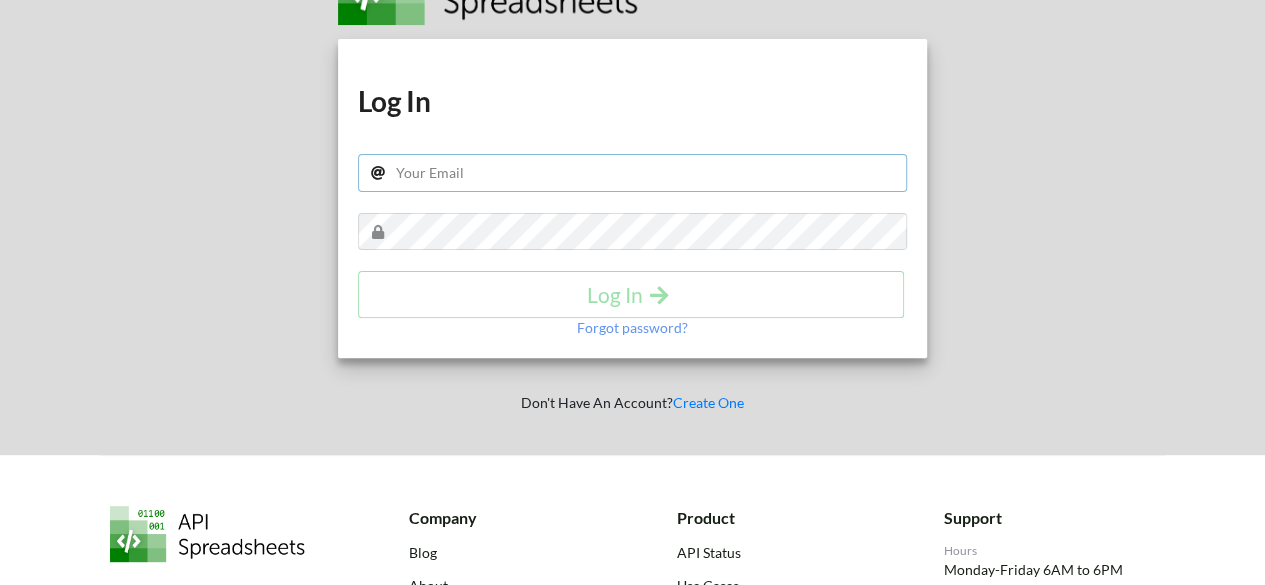 click at bounding box center (633, 173) 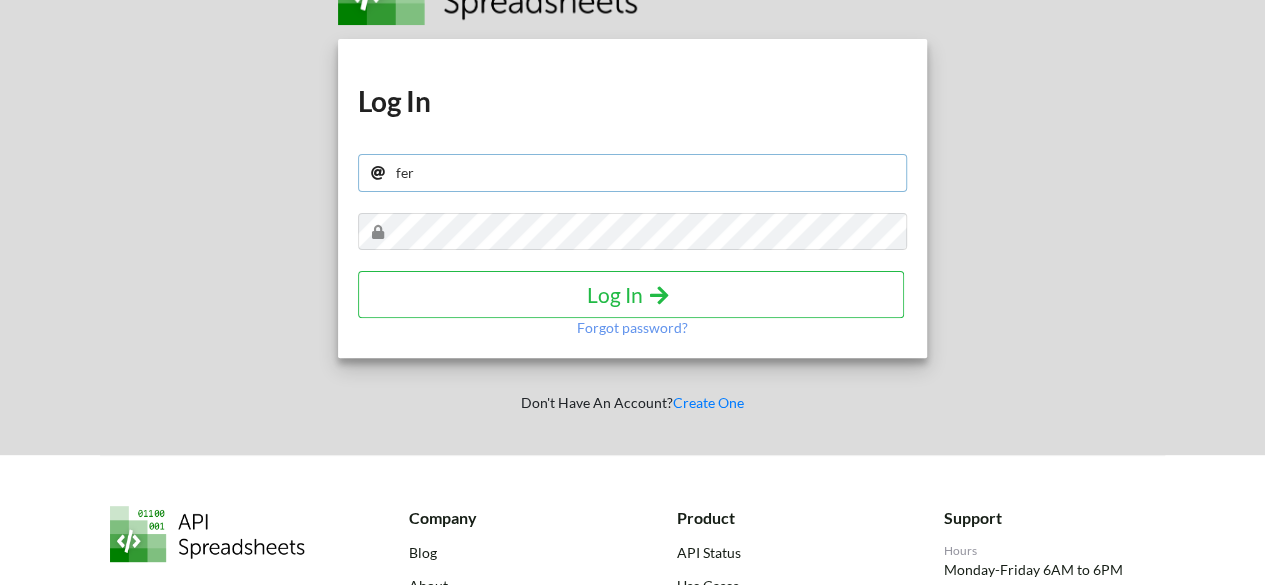 type on "ferdiwatching@gmail.com" 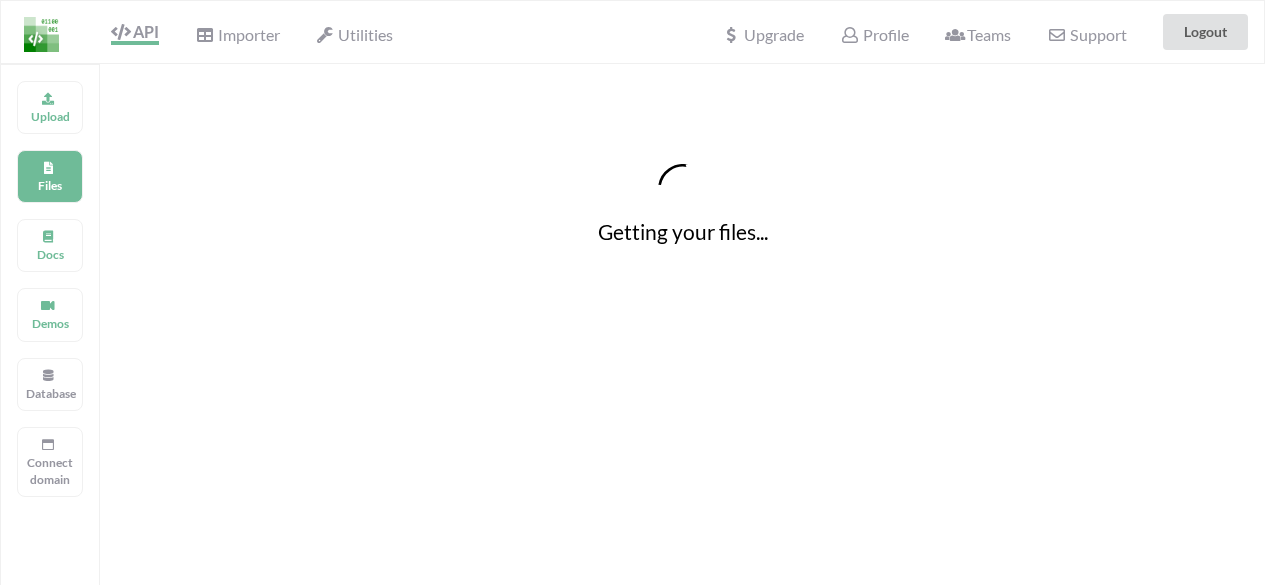 scroll, scrollTop: 0, scrollLeft: 0, axis: both 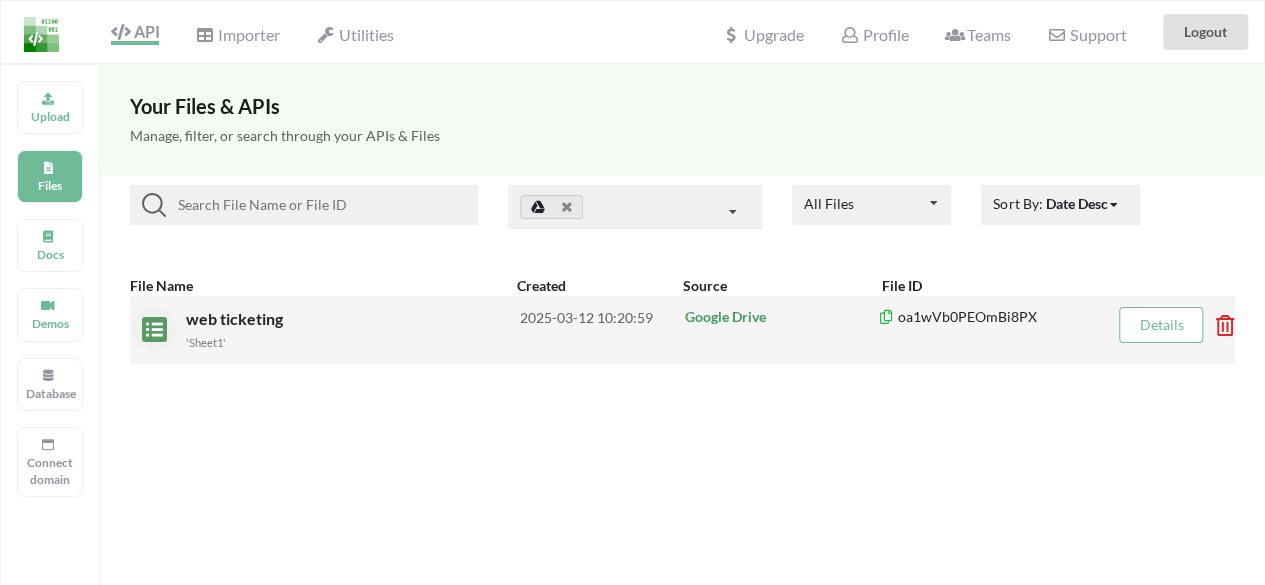 click on "'Sheet1'" at bounding box center (353, 341) 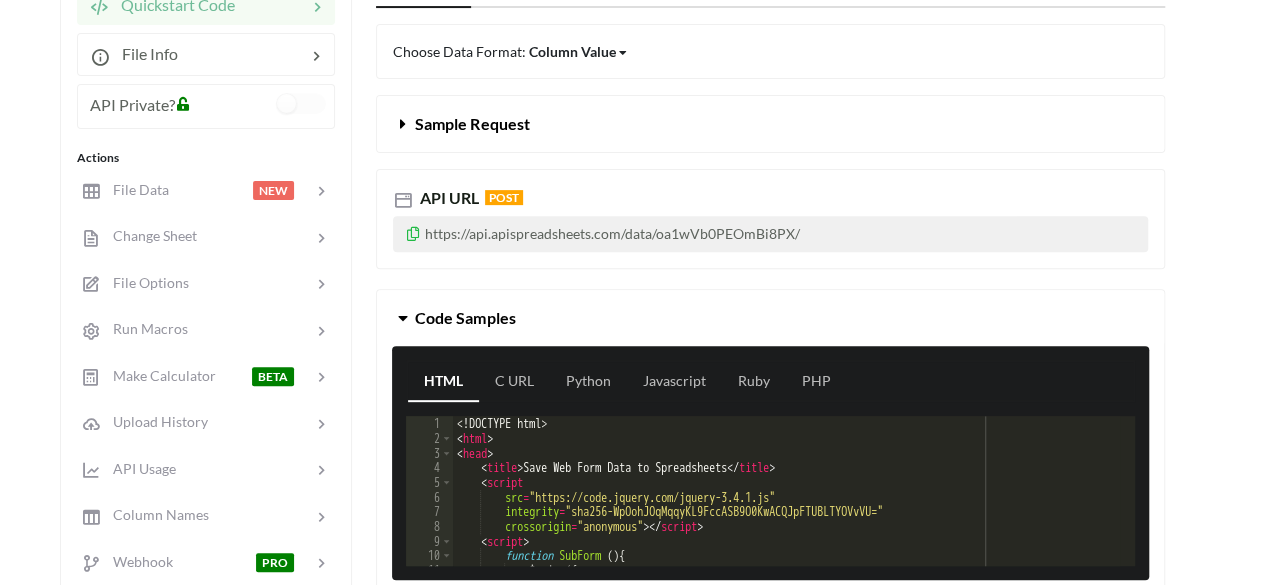 scroll, scrollTop: 400, scrollLeft: 0, axis: vertical 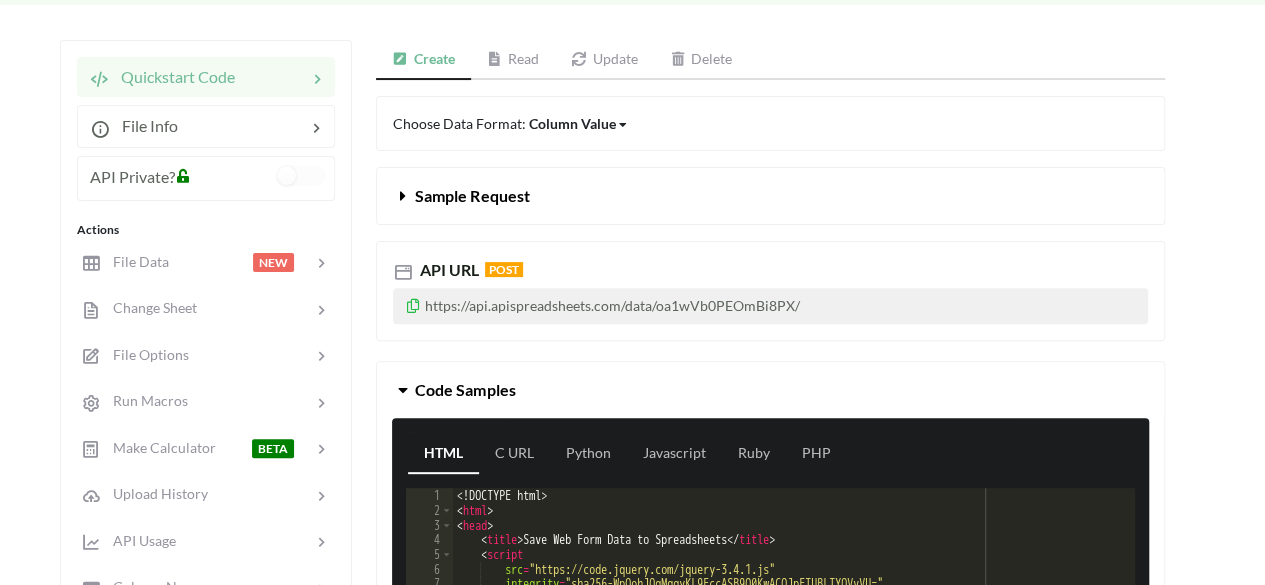 click on "Sample Request" at bounding box center [472, 195] 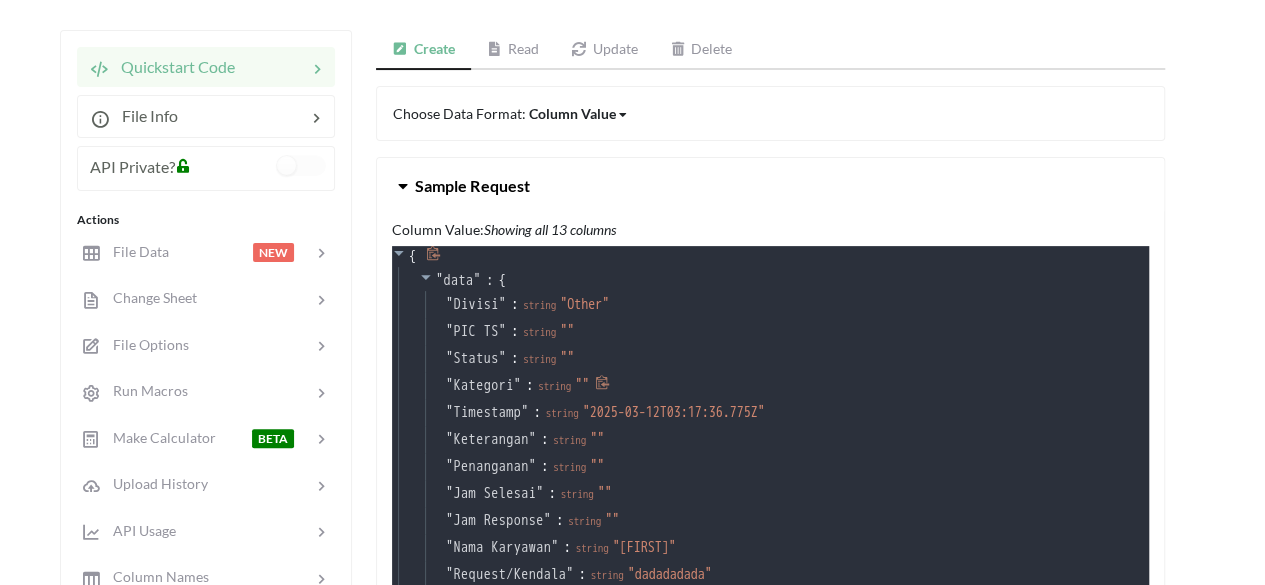 scroll, scrollTop: 200, scrollLeft: 0, axis: vertical 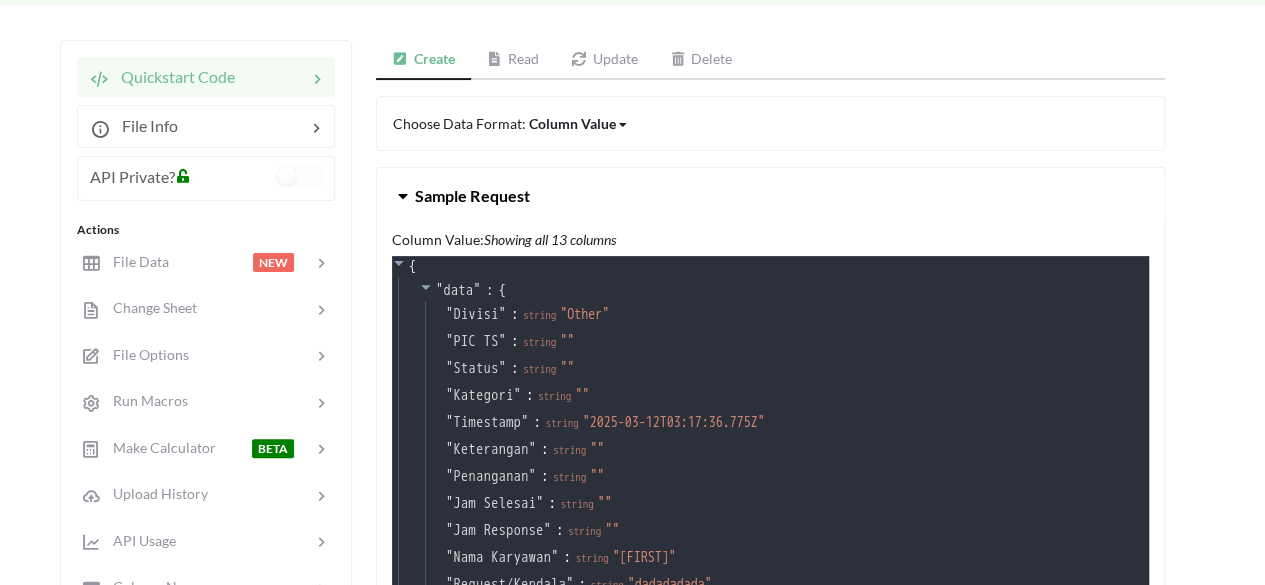 click on "Sample Request" at bounding box center [472, 195] 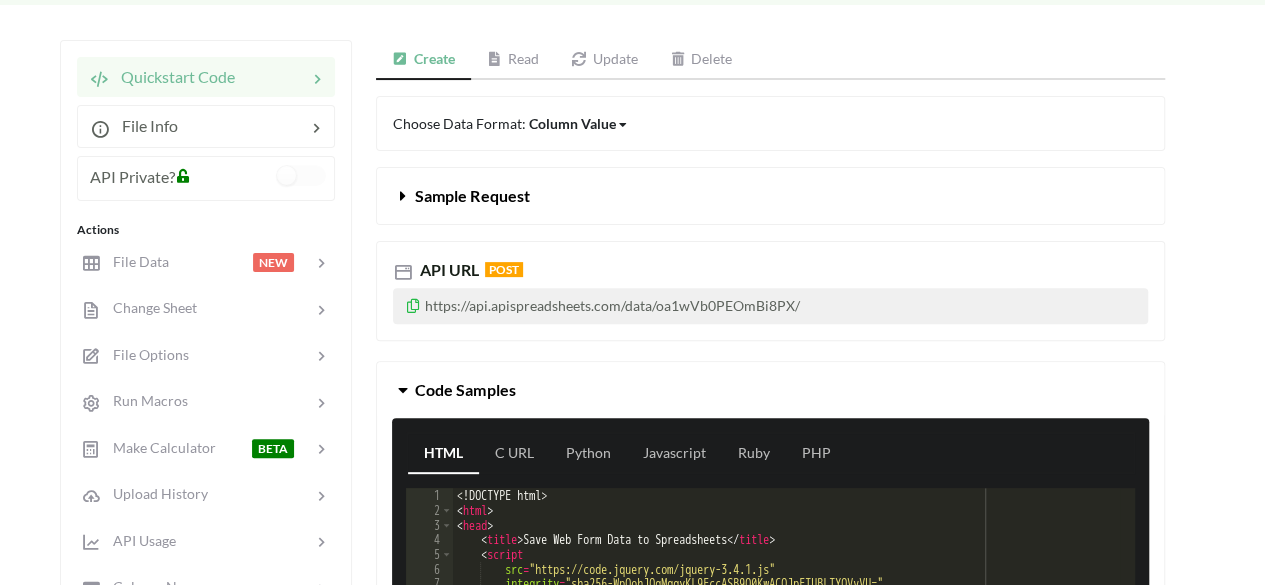 click on "Read" at bounding box center [513, 60] 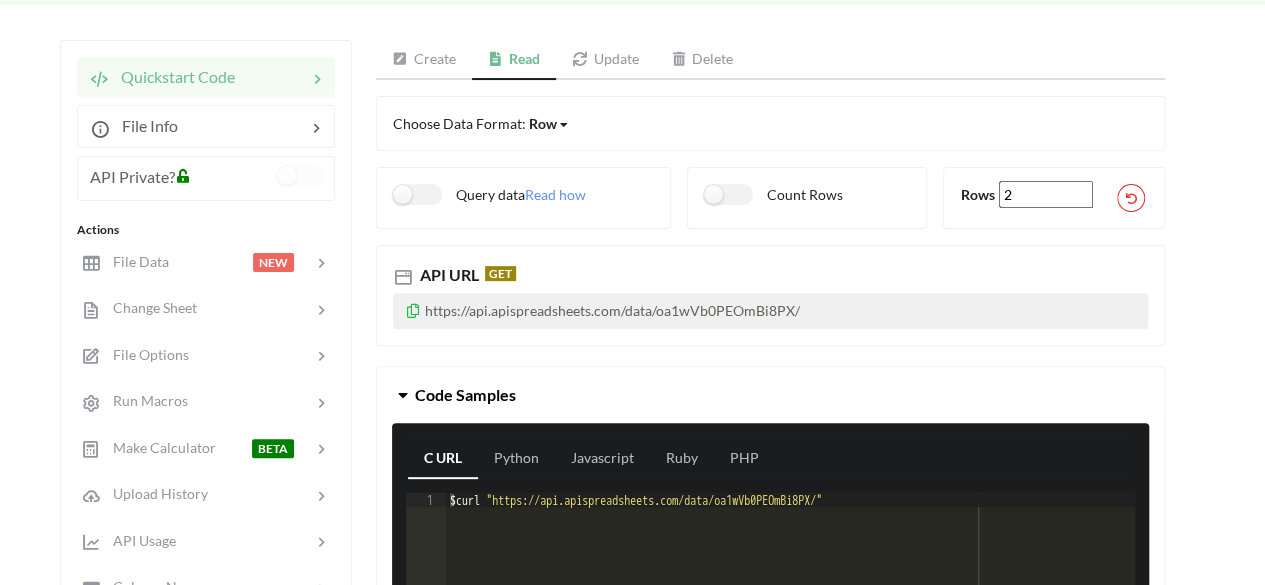 click on "Create" at bounding box center (424, 60) 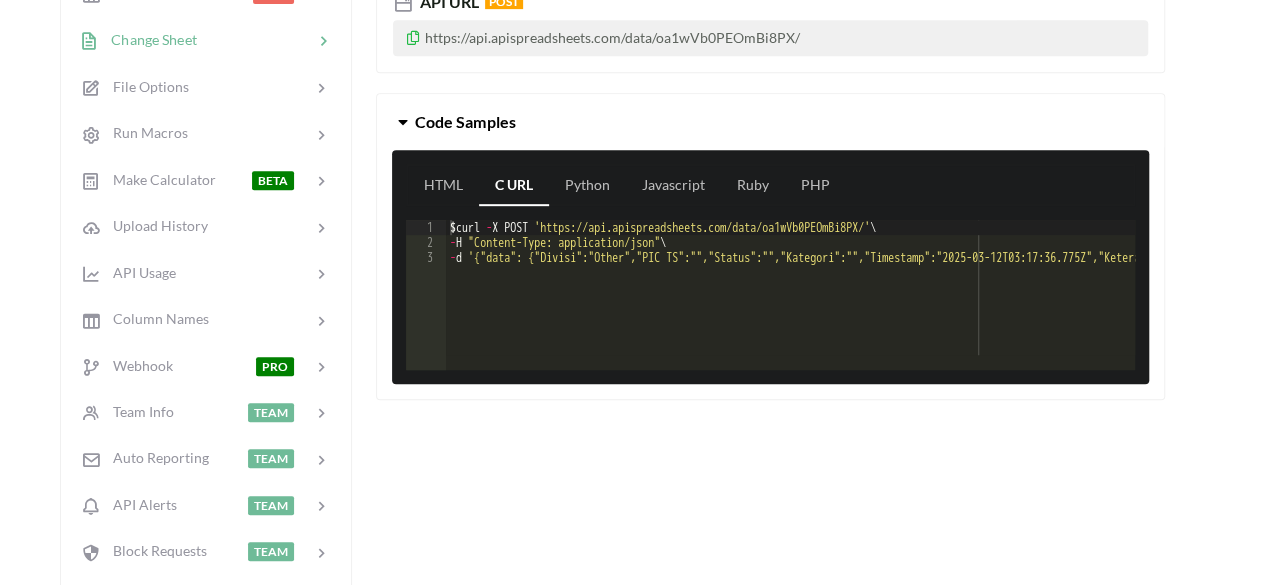 scroll, scrollTop: 500, scrollLeft: 0, axis: vertical 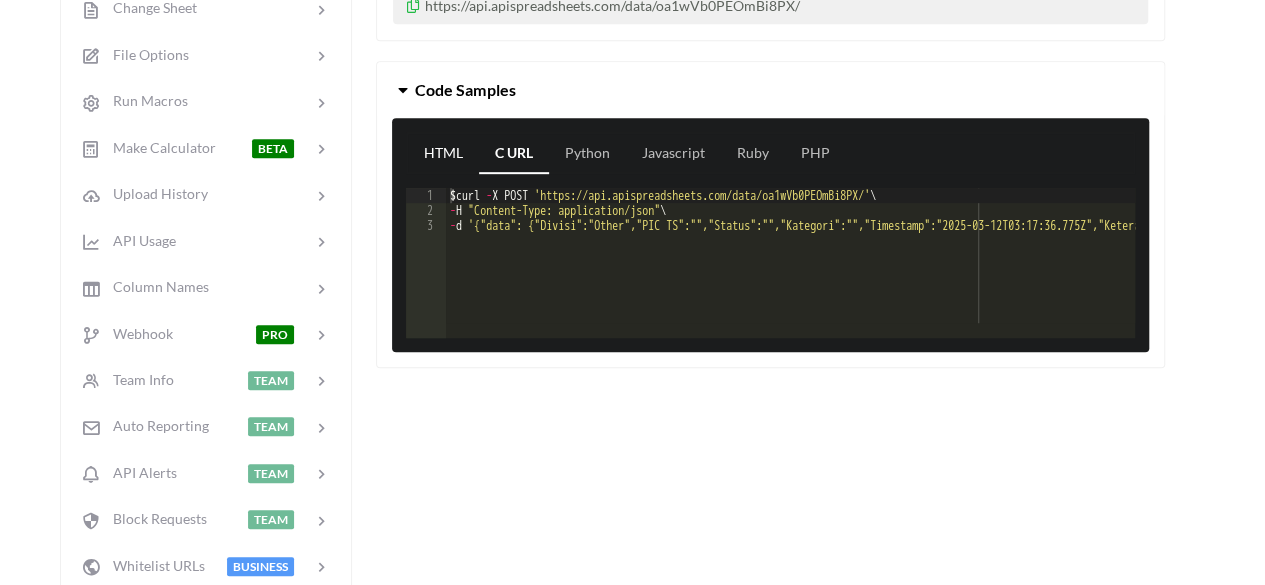 click on "HTML" at bounding box center (443, 154) 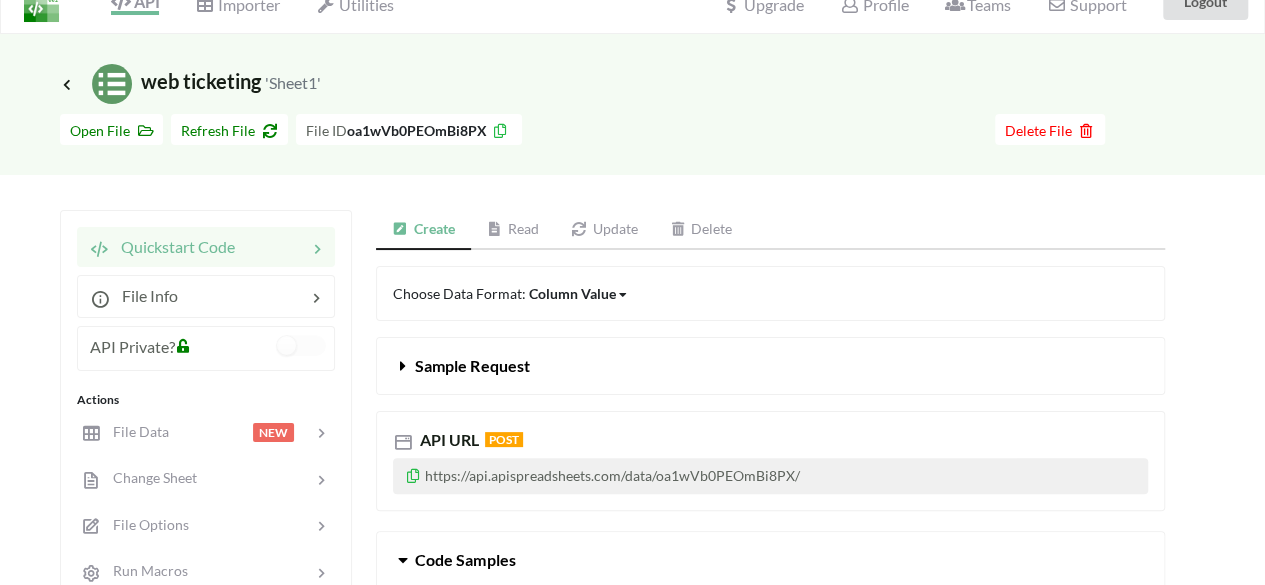 scroll, scrollTop: 0, scrollLeft: 0, axis: both 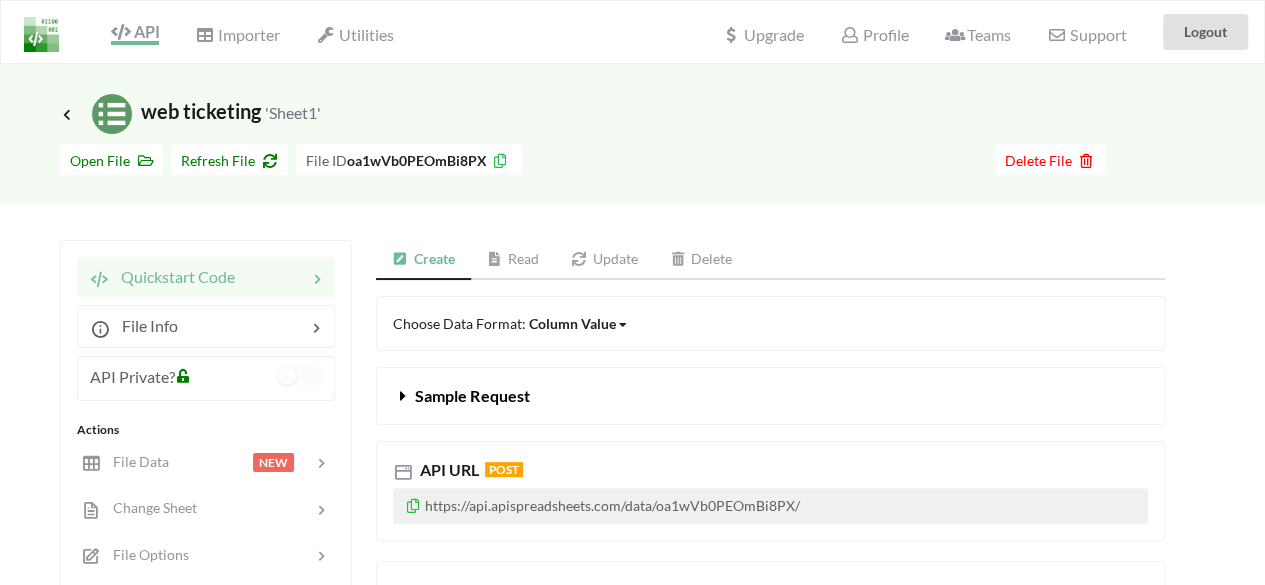 click on "Read" at bounding box center [513, 260] 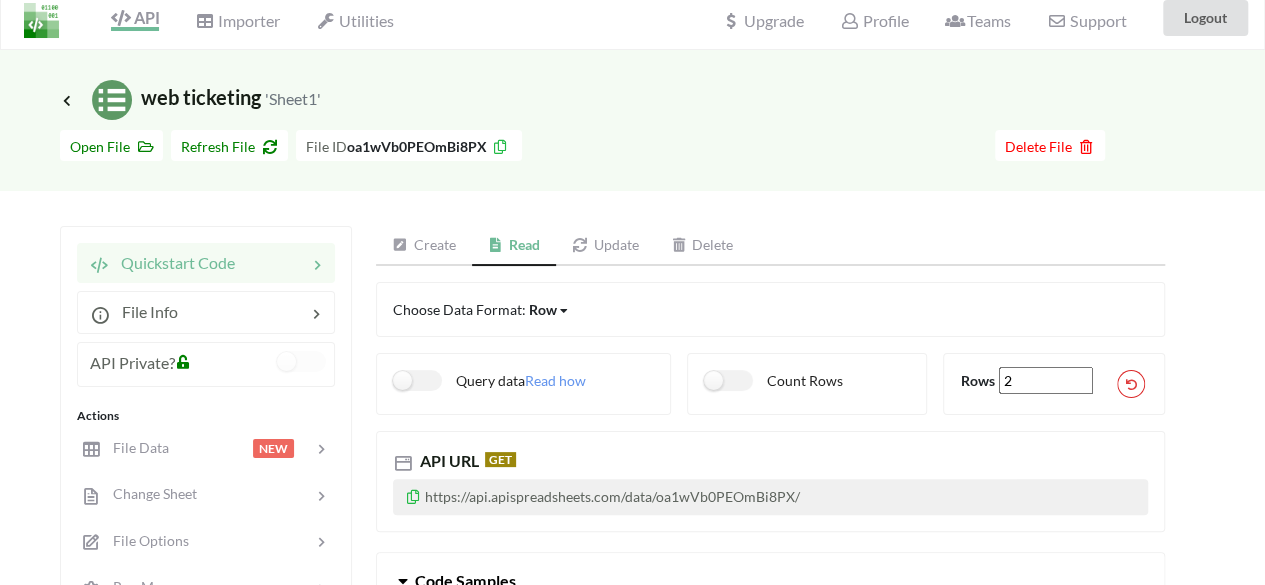 scroll, scrollTop: 0, scrollLeft: 0, axis: both 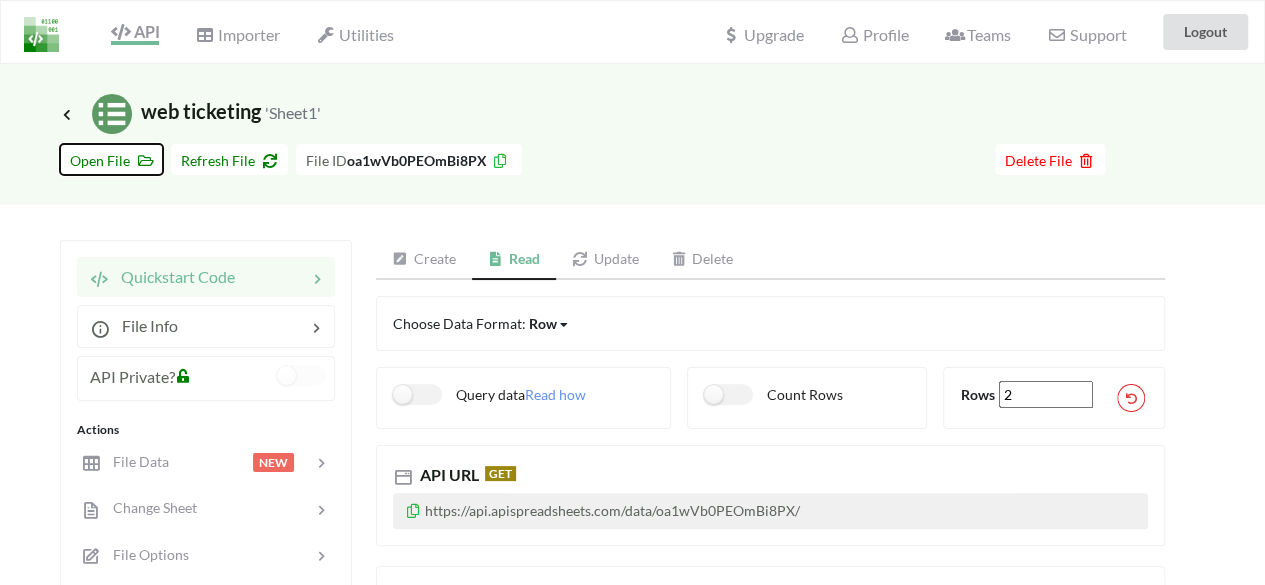 click on "Open File" at bounding box center (111, 160) 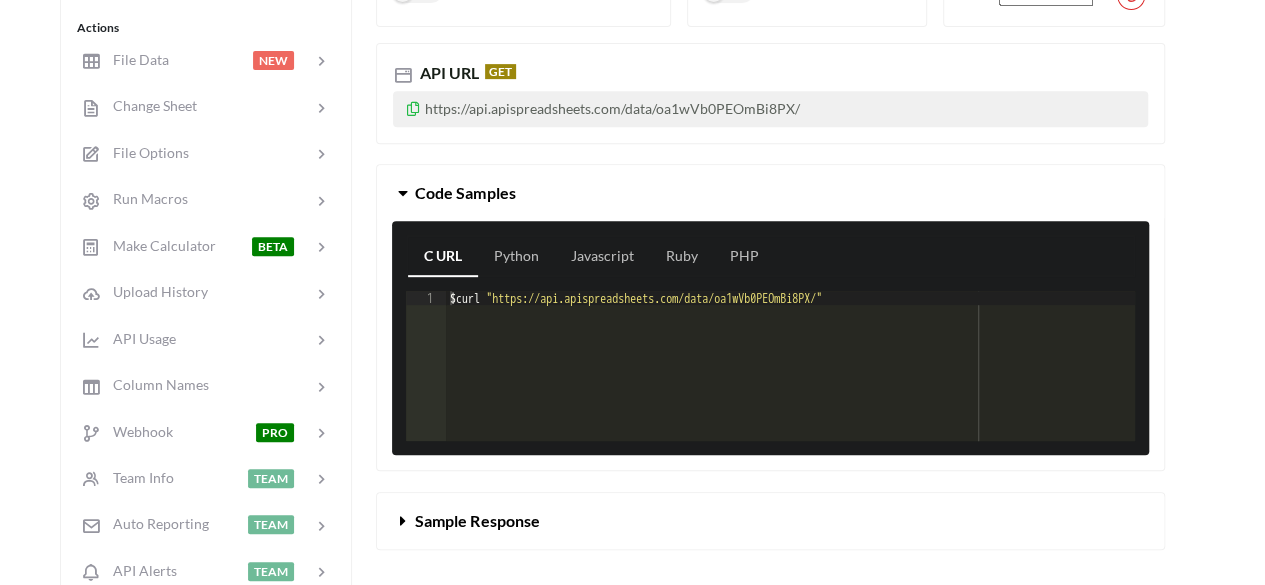 scroll, scrollTop: 400, scrollLeft: 0, axis: vertical 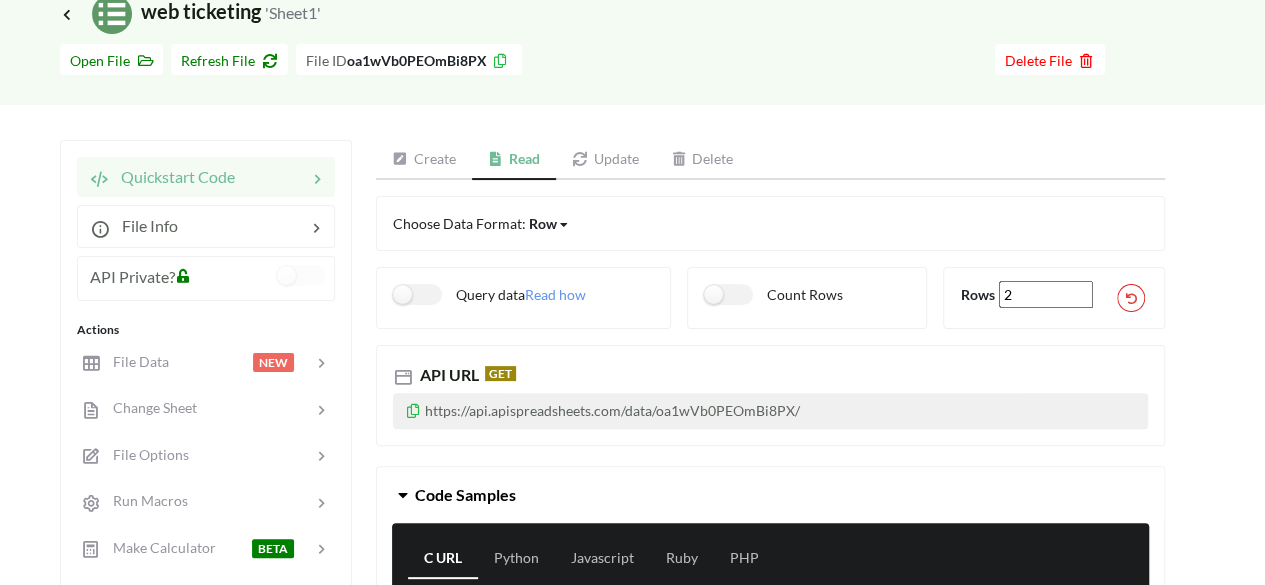 click on "Create" at bounding box center [424, 160] 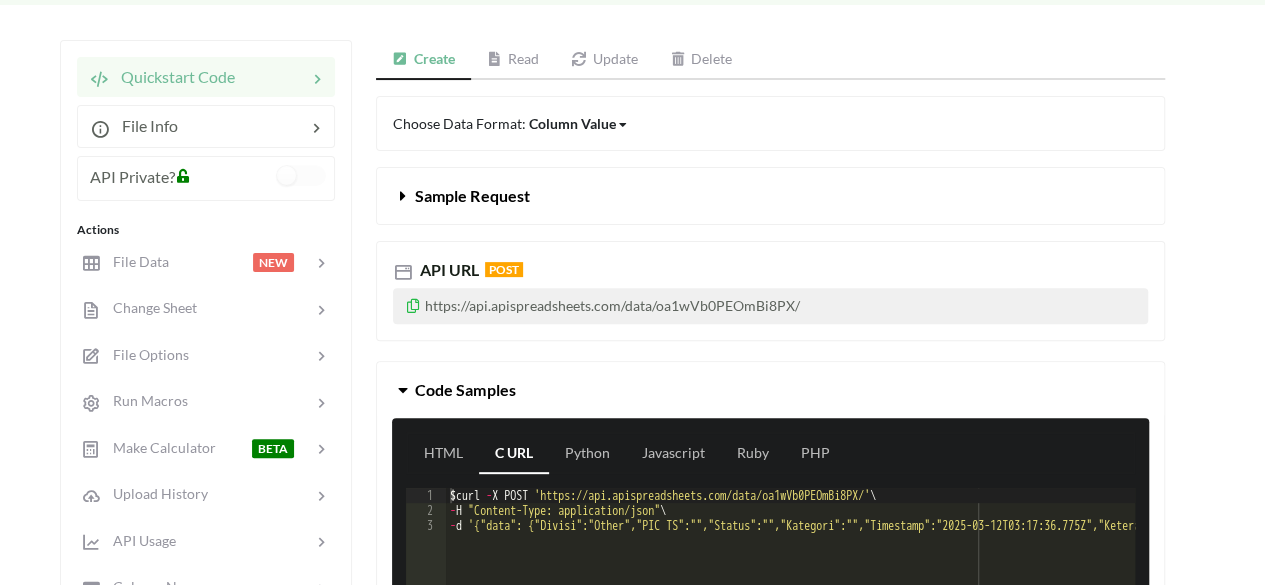scroll, scrollTop: 300, scrollLeft: 0, axis: vertical 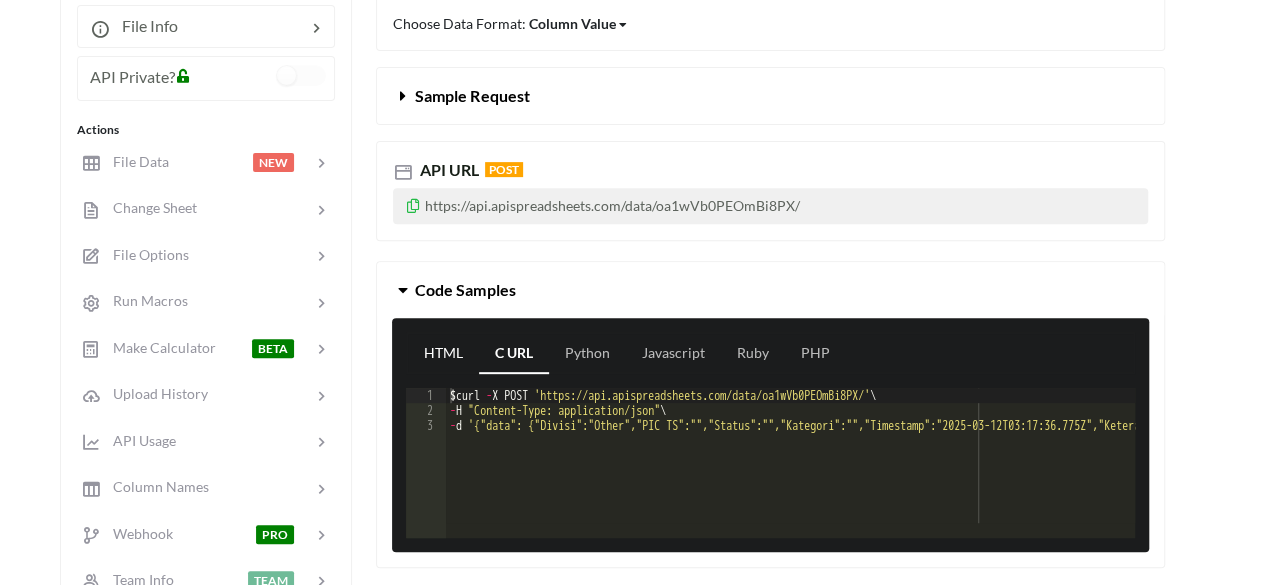 click on "HTML" at bounding box center [443, 354] 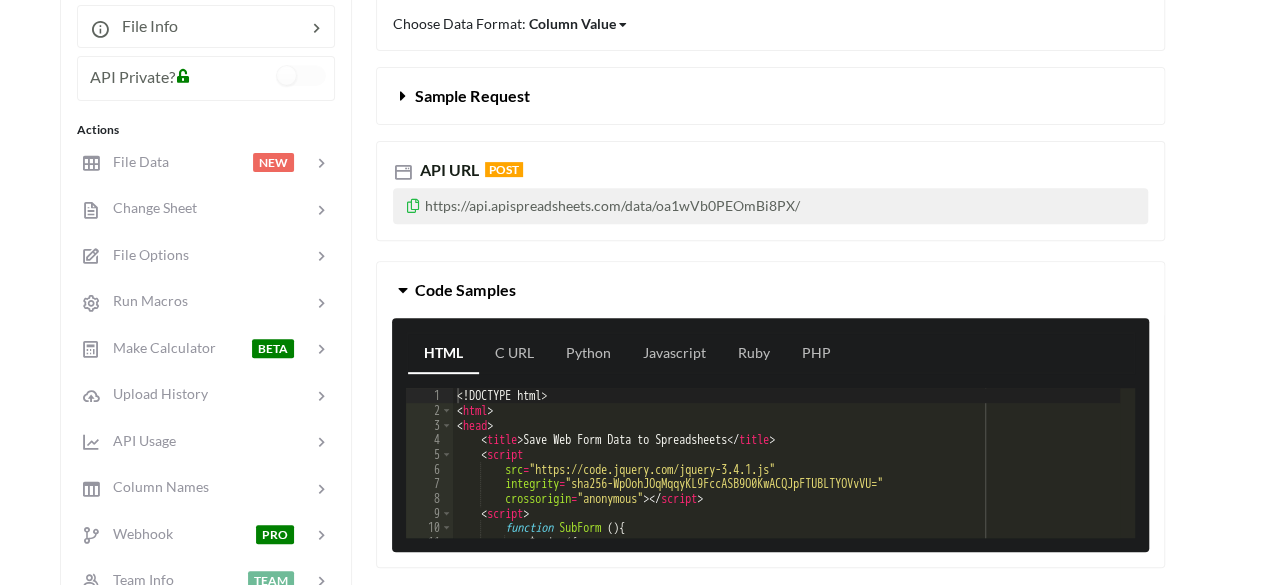 scroll, scrollTop: 400, scrollLeft: 0, axis: vertical 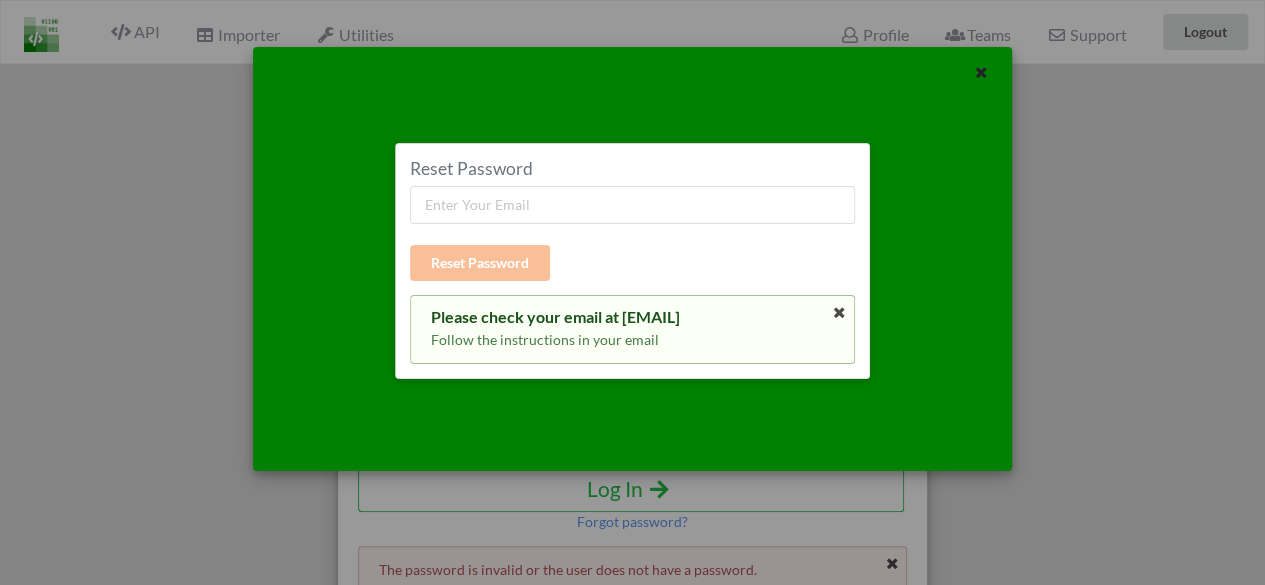 click at bounding box center (839, 313) 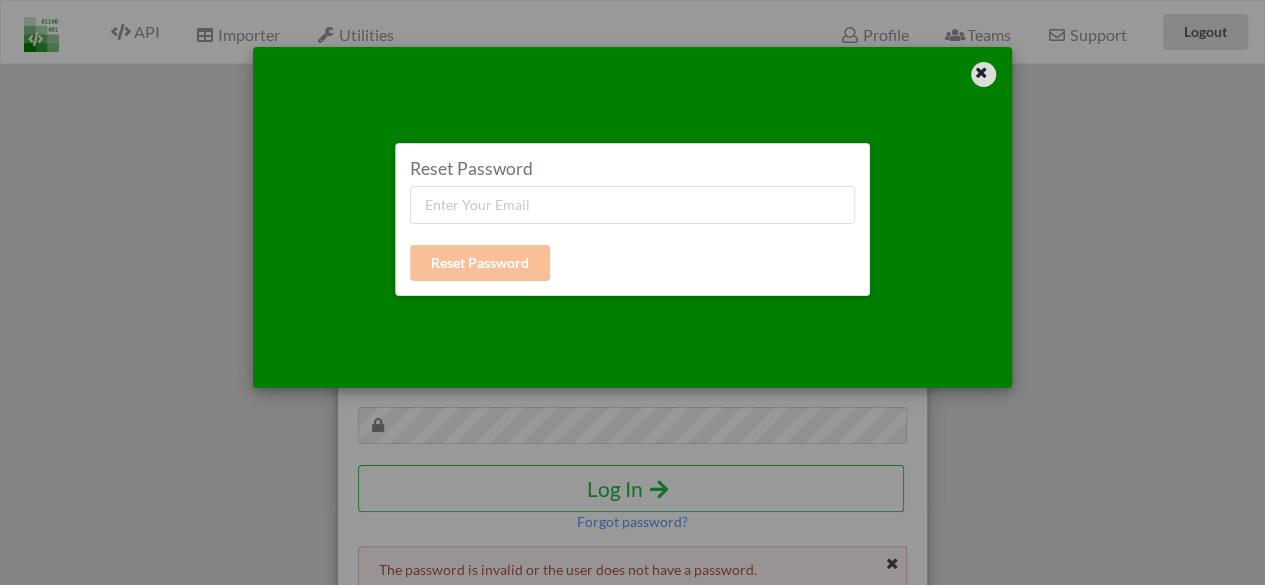 click at bounding box center (983, 74) 